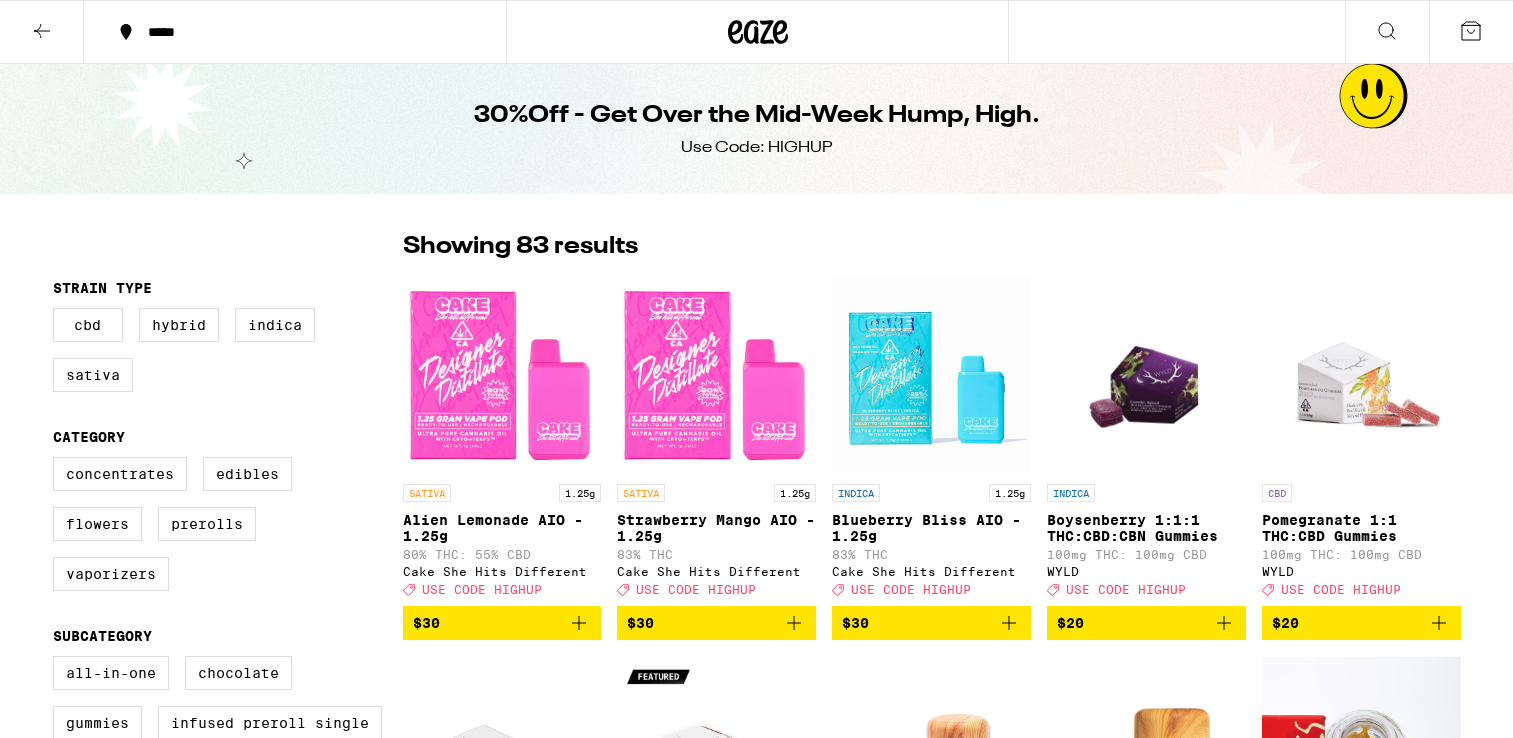 scroll, scrollTop: 4652, scrollLeft: 0, axis: vertical 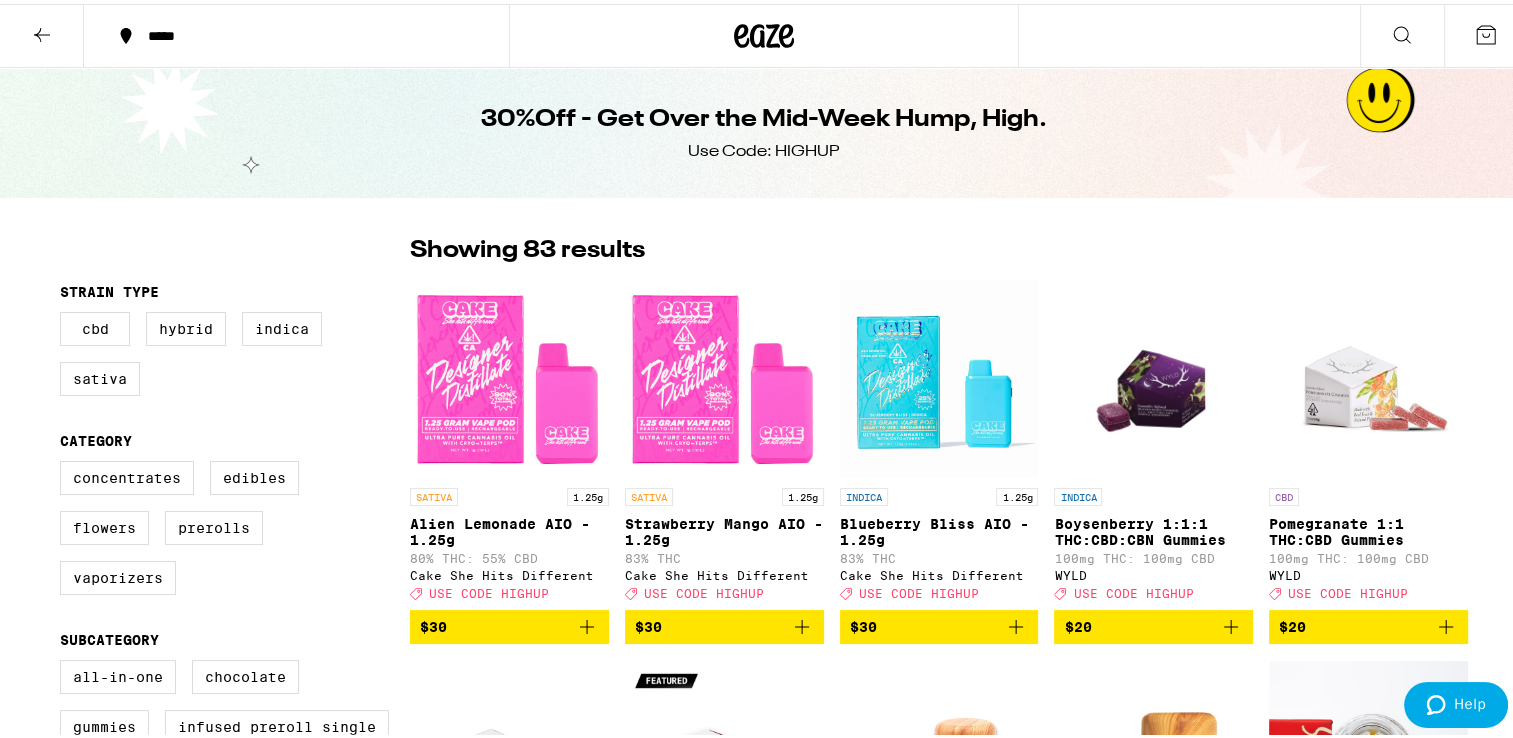 click 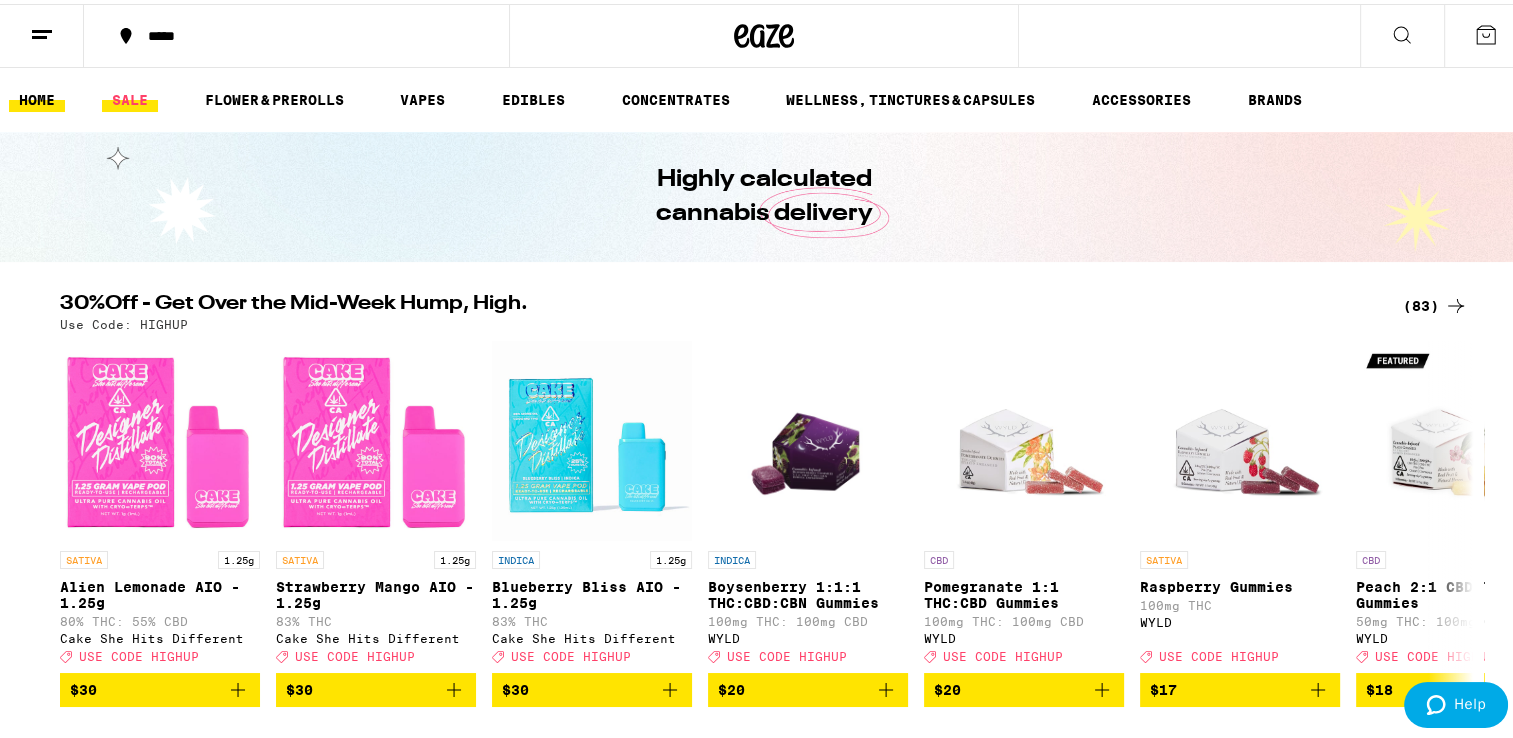 click on "SALE" at bounding box center [130, 96] 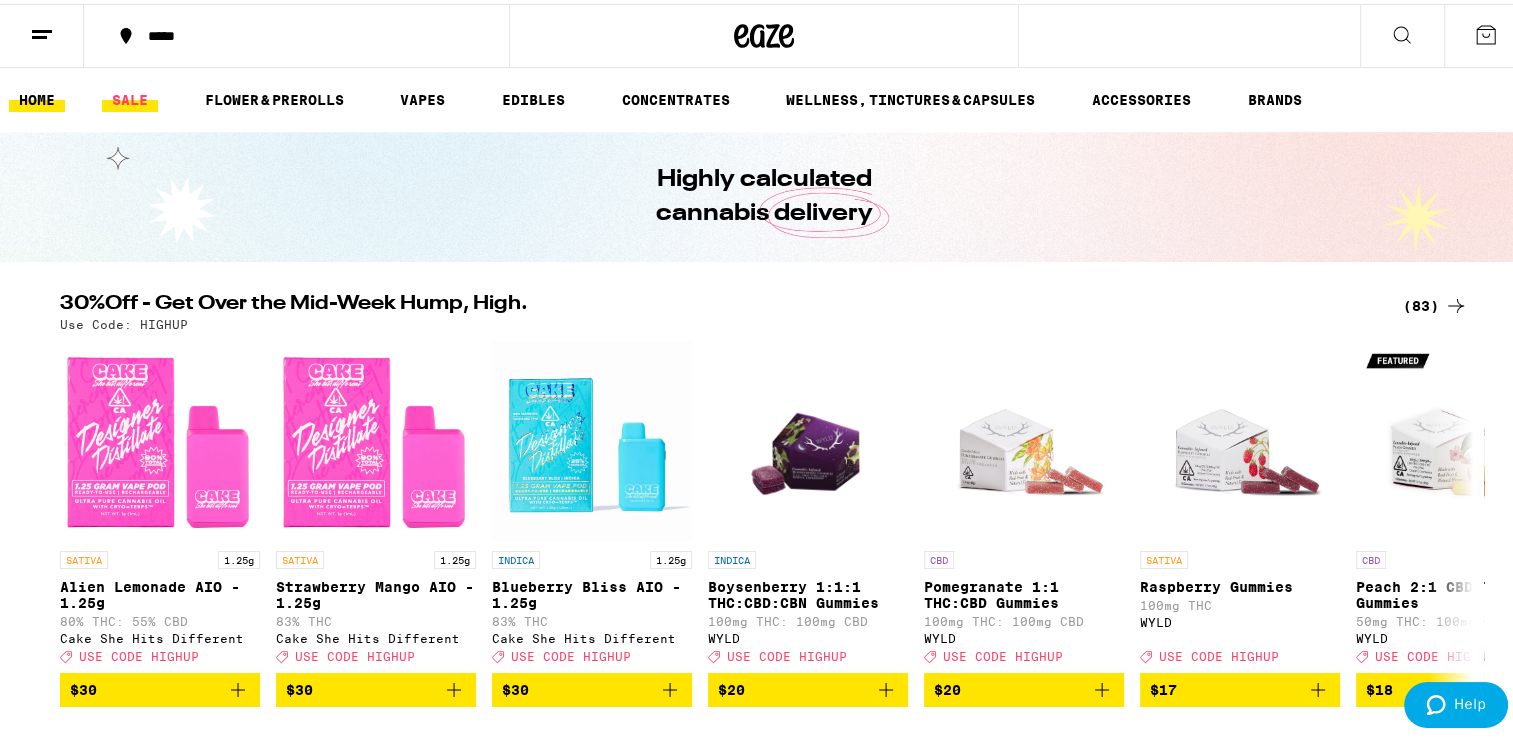 click on "SALE" at bounding box center (130, 96) 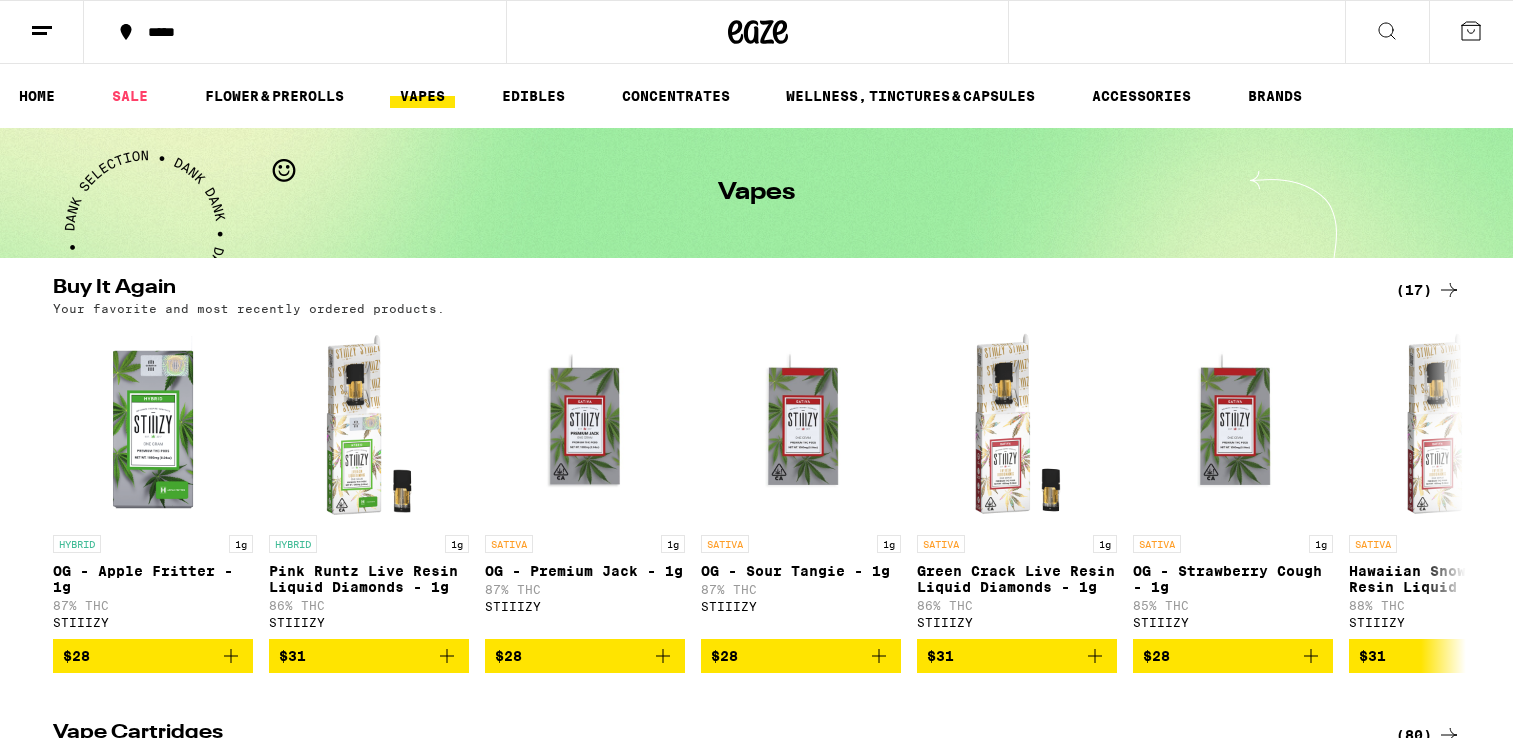 scroll, scrollTop: 0, scrollLeft: 0, axis: both 